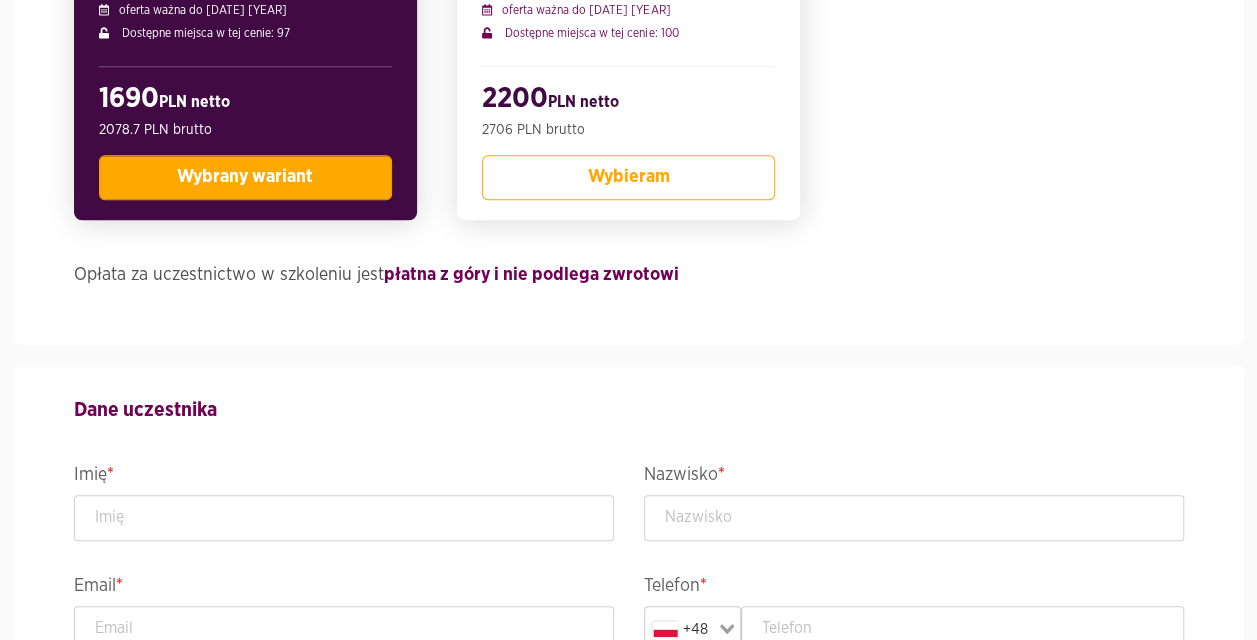scroll, scrollTop: 700, scrollLeft: 0, axis: vertical 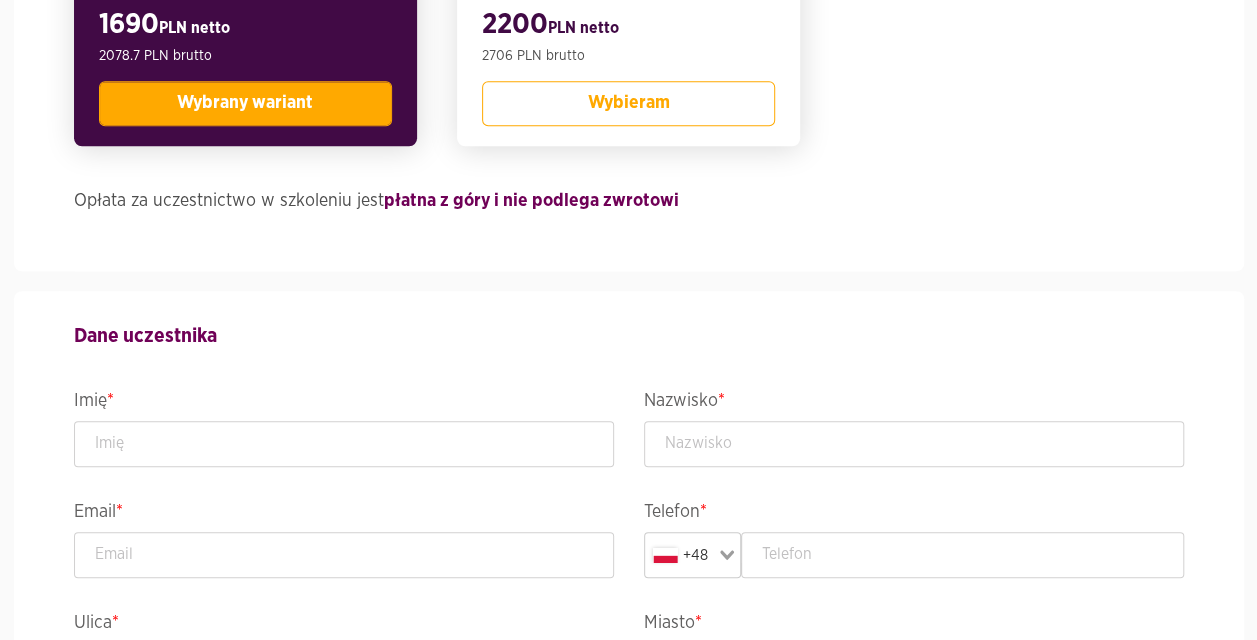 click on "Wybrany wariant" at bounding box center [245, 103] 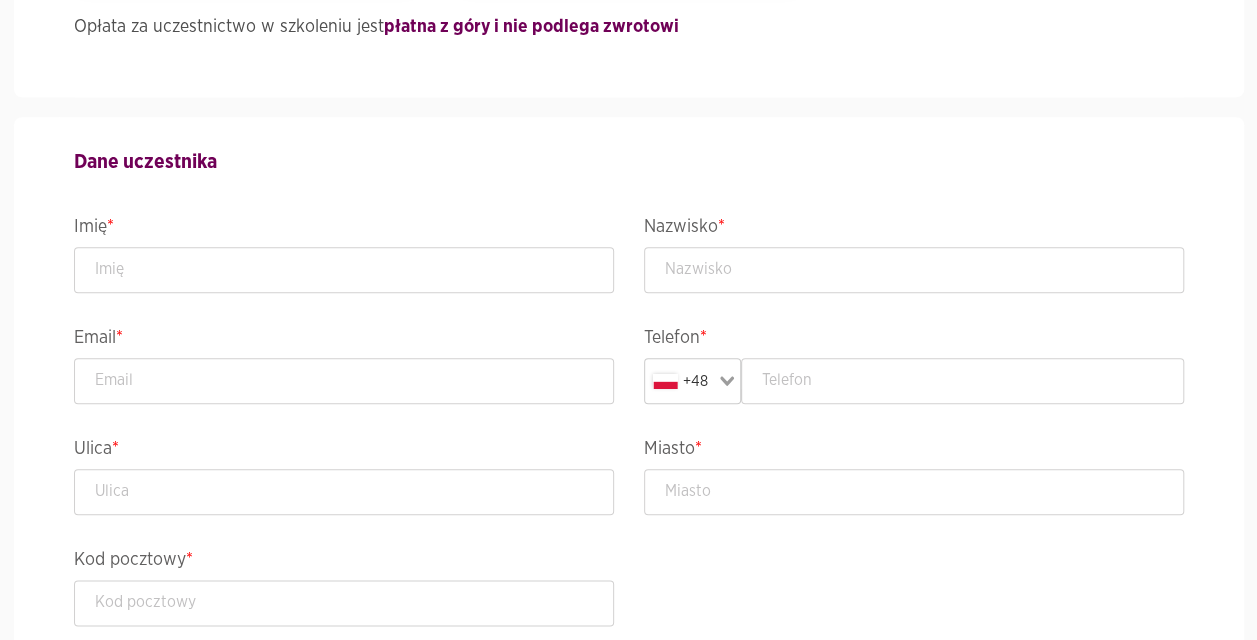 scroll, scrollTop: 900, scrollLeft: 0, axis: vertical 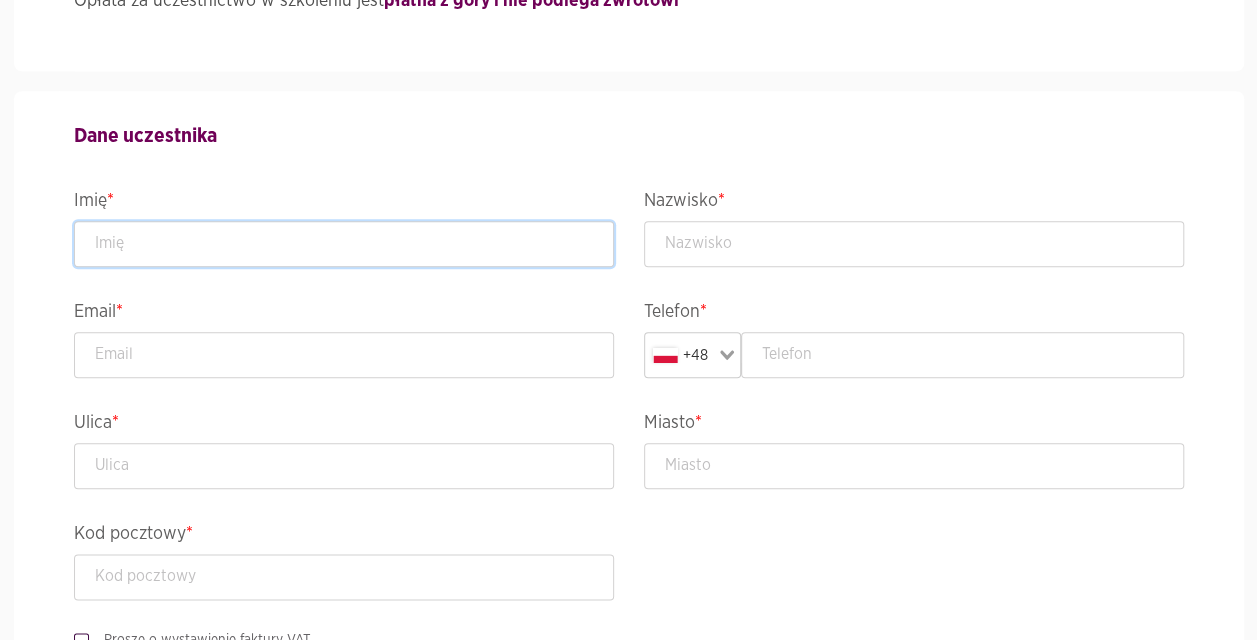 click at bounding box center [344, 244] 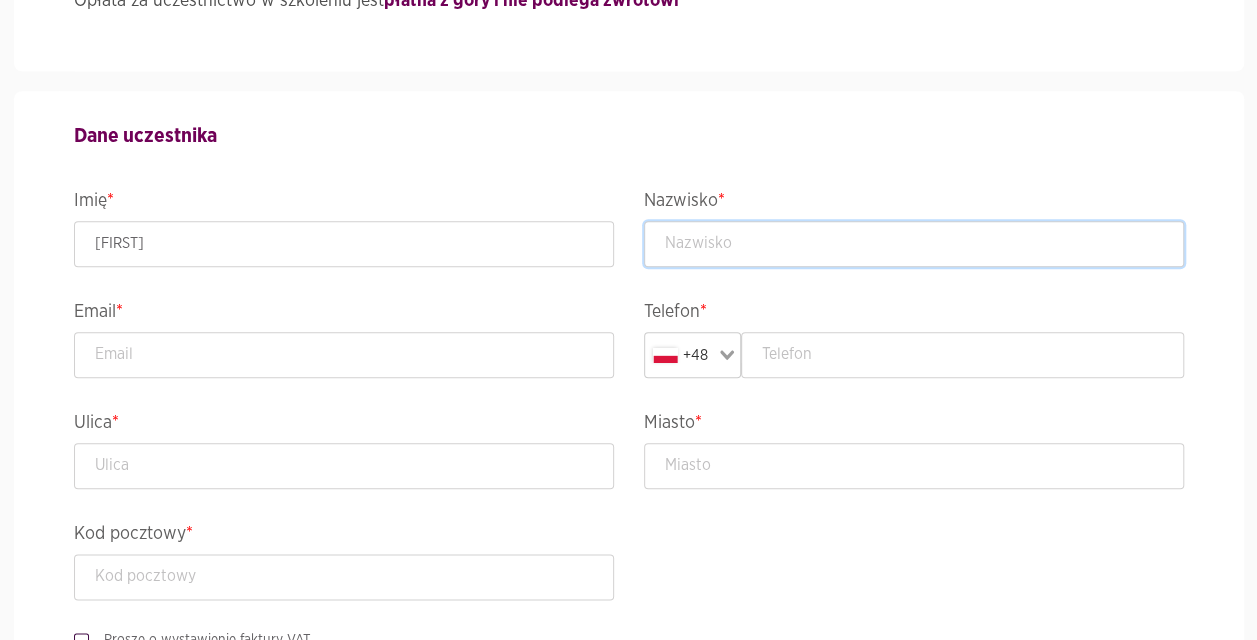 click at bounding box center (914, 244) 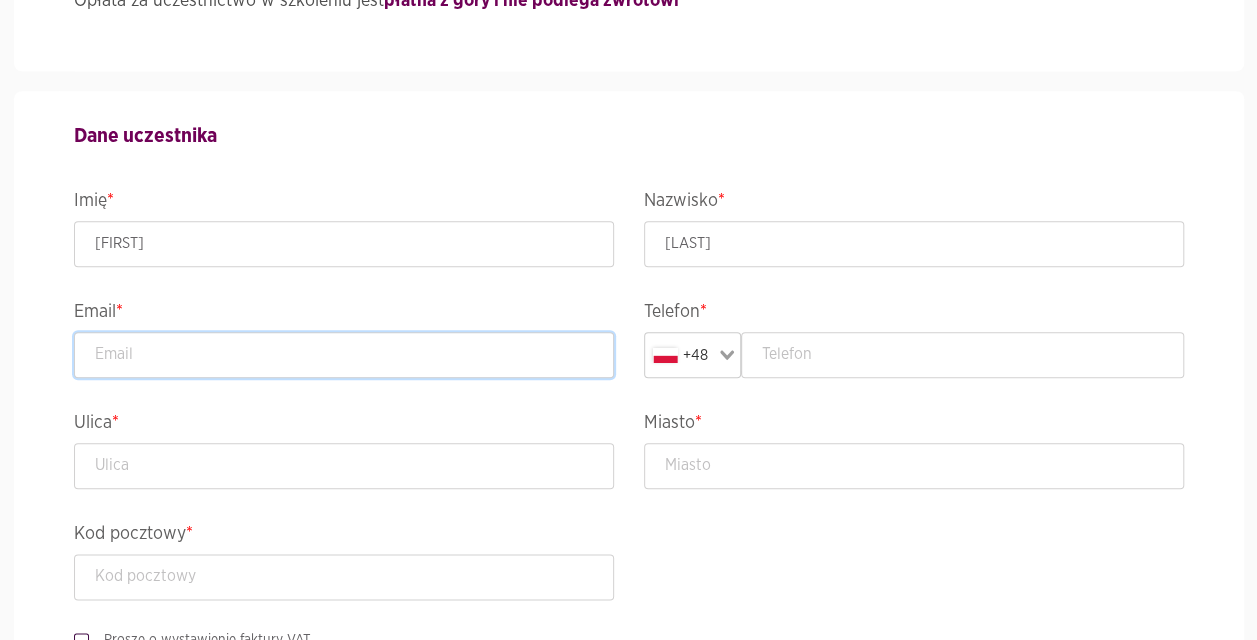 click at bounding box center (344, 355) 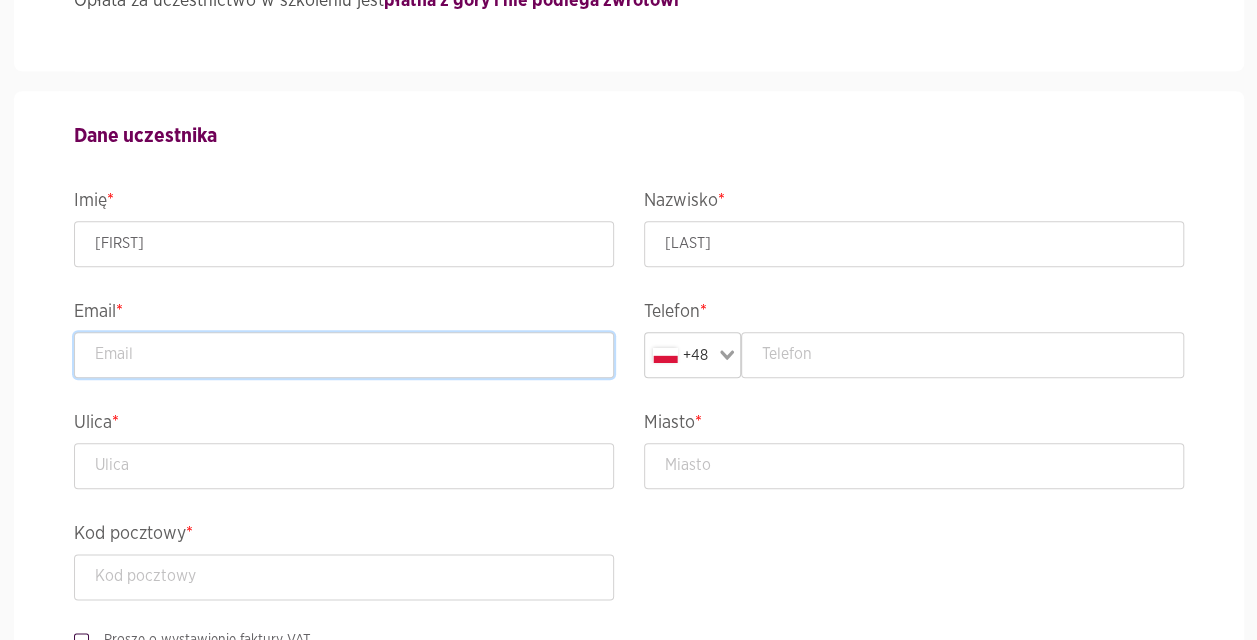 type on "marck@arlafoods.com" 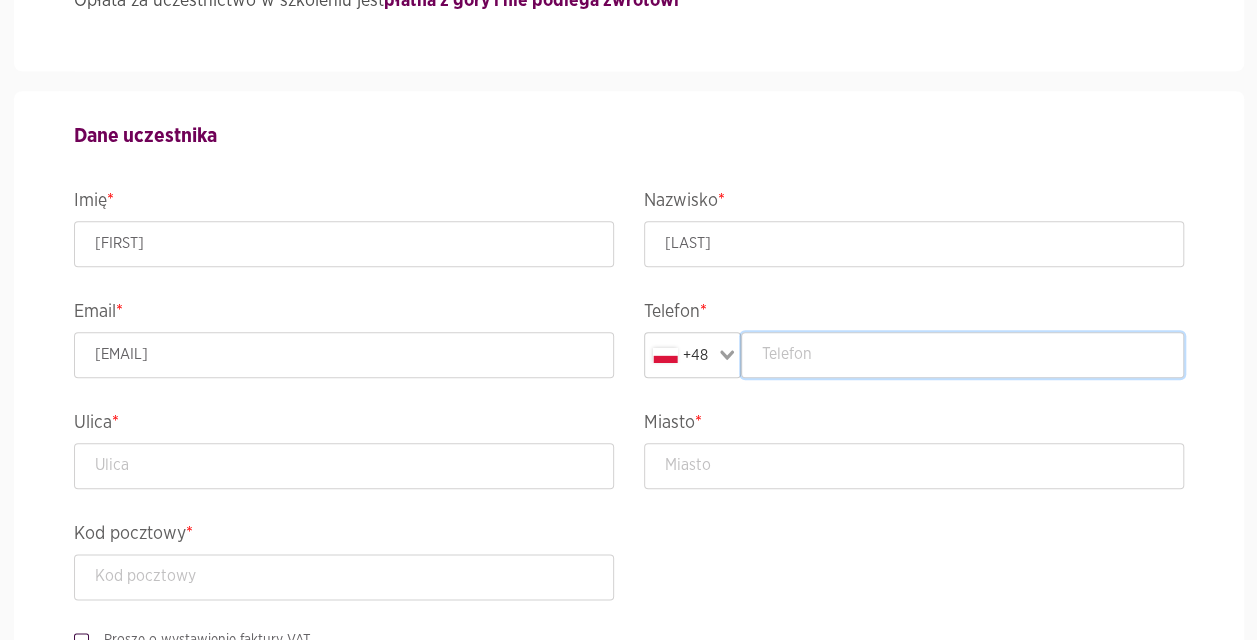 type on "577340400" 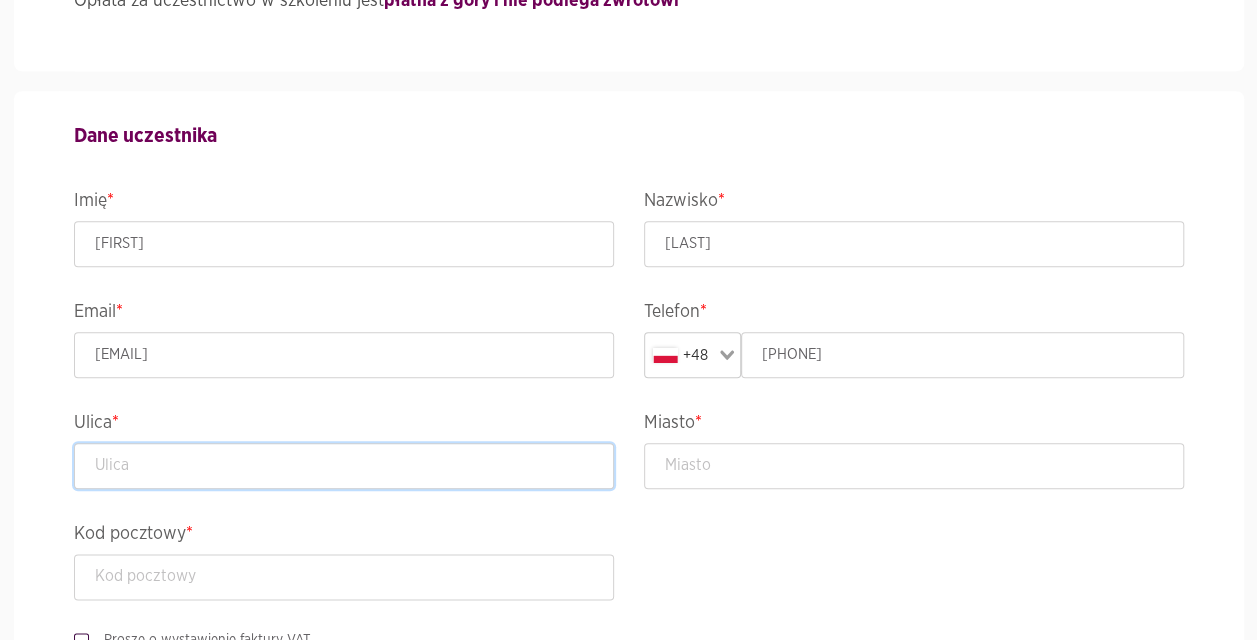 type on "Arla Global Shared Services Sp. z o.o, ul. Grunwaldzka 103a" 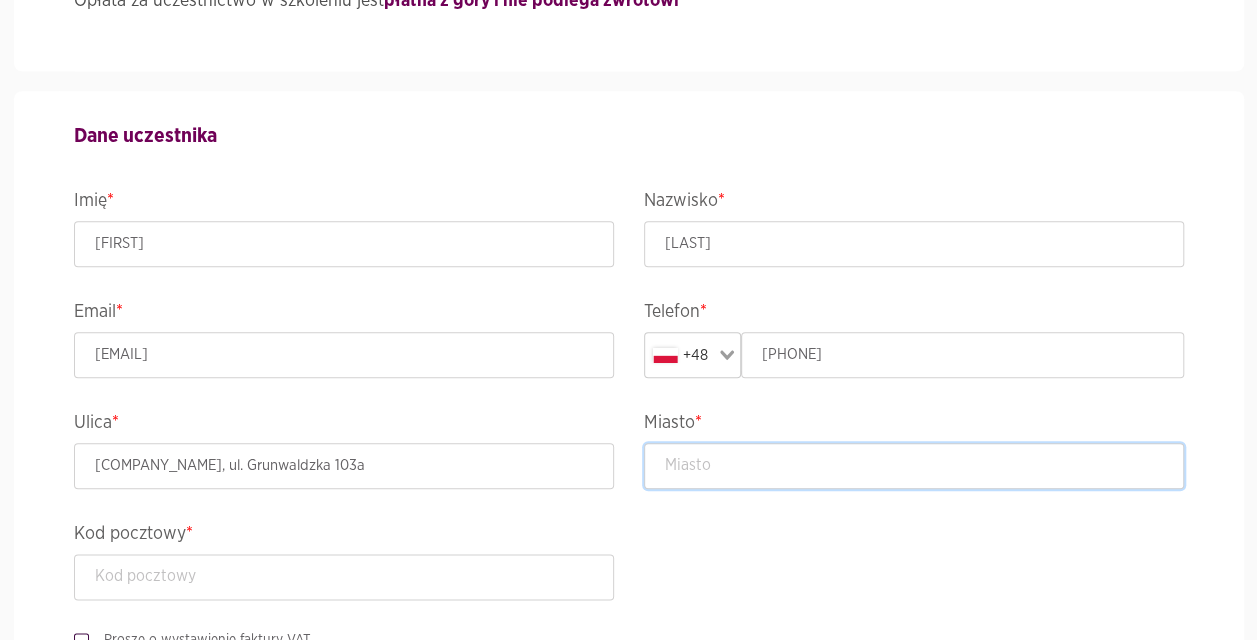 type on "Gdansk" 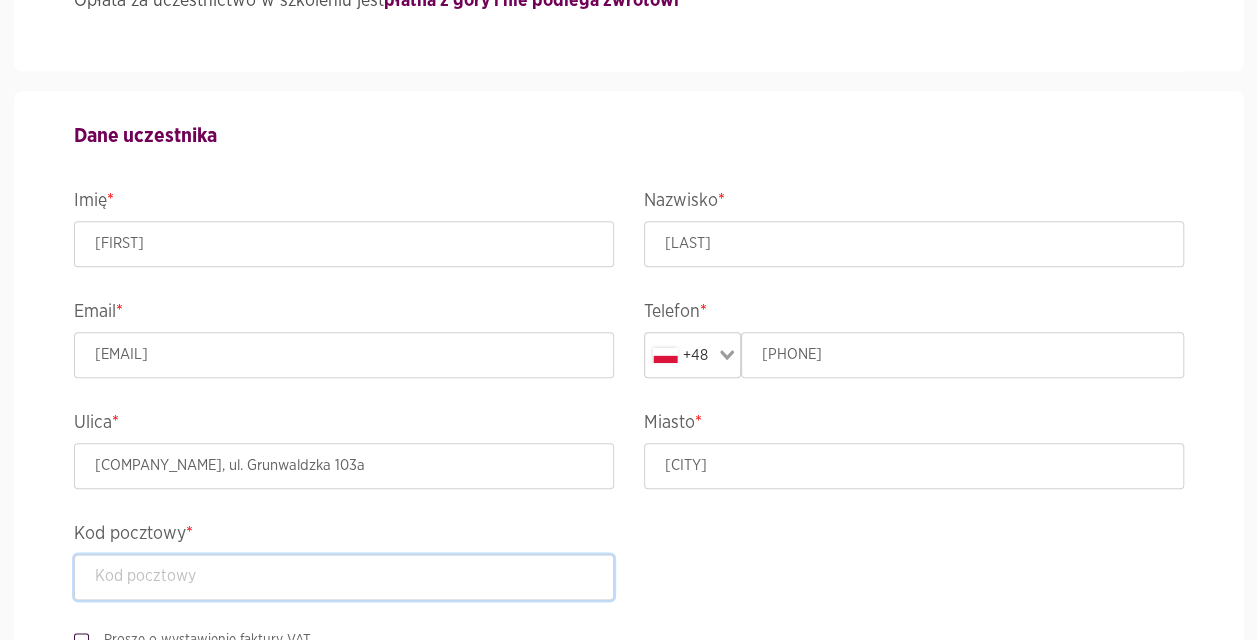 type on "80-244" 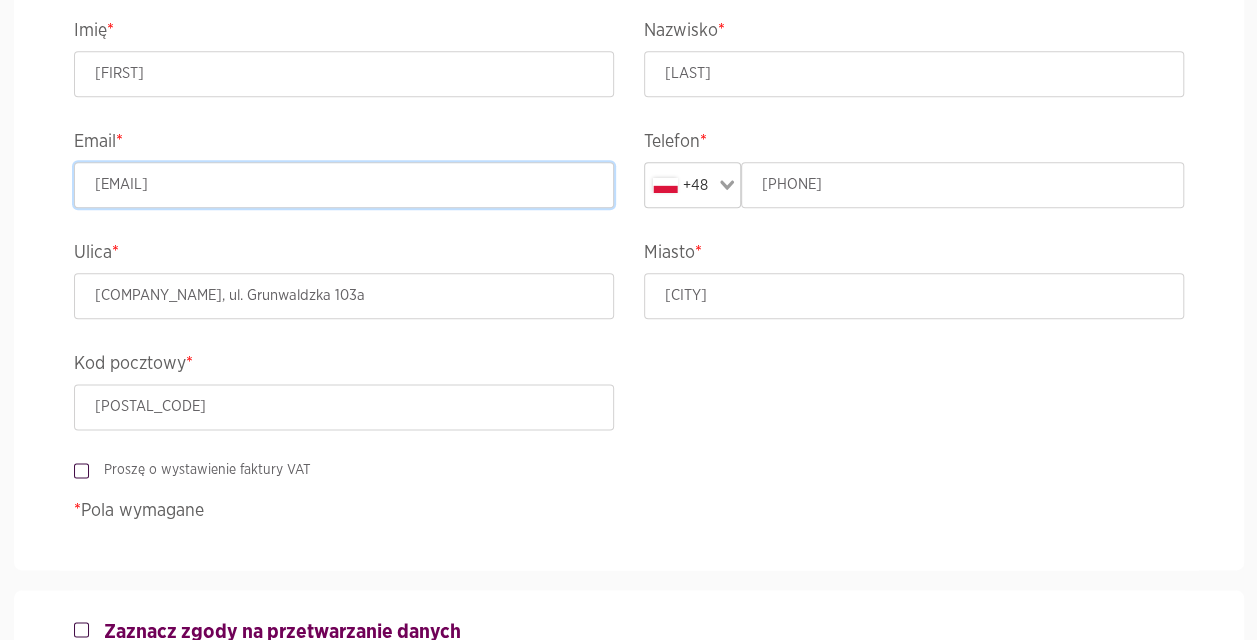 scroll, scrollTop: 1100, scrollLeft: 0, axis: vertical 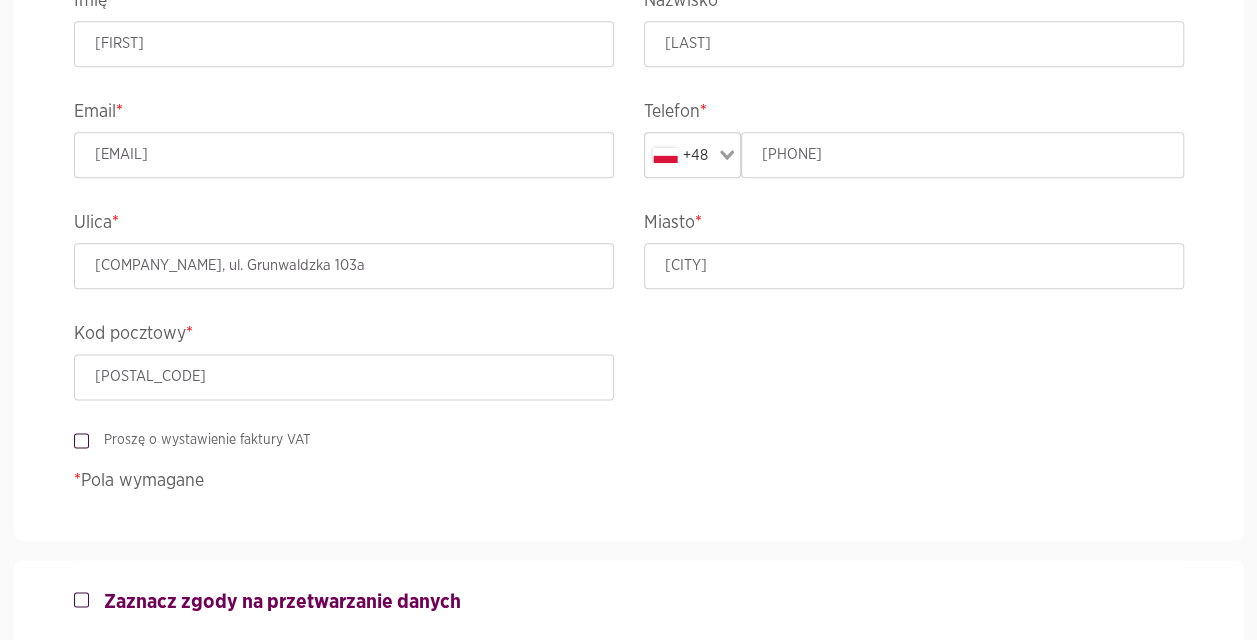 click on "Proszę o wystawienie faktury VAT" at bounding box center [200, 440] 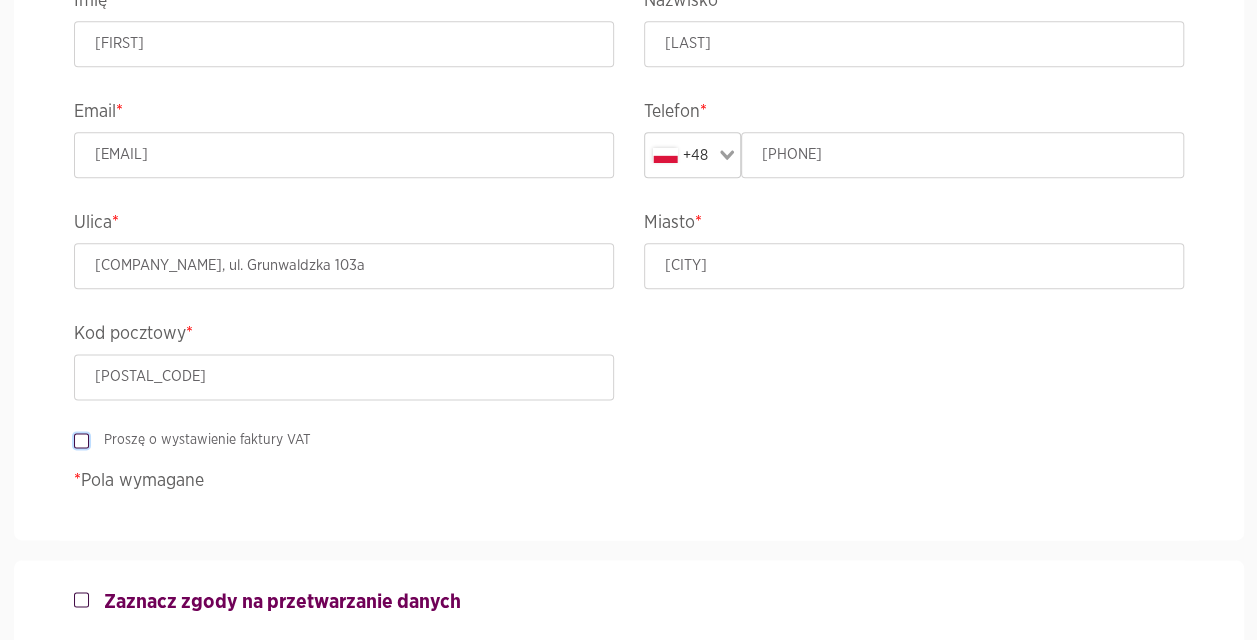 click on "Proszę o wystawienie faktury VAT" at bounding box center (79, 436) 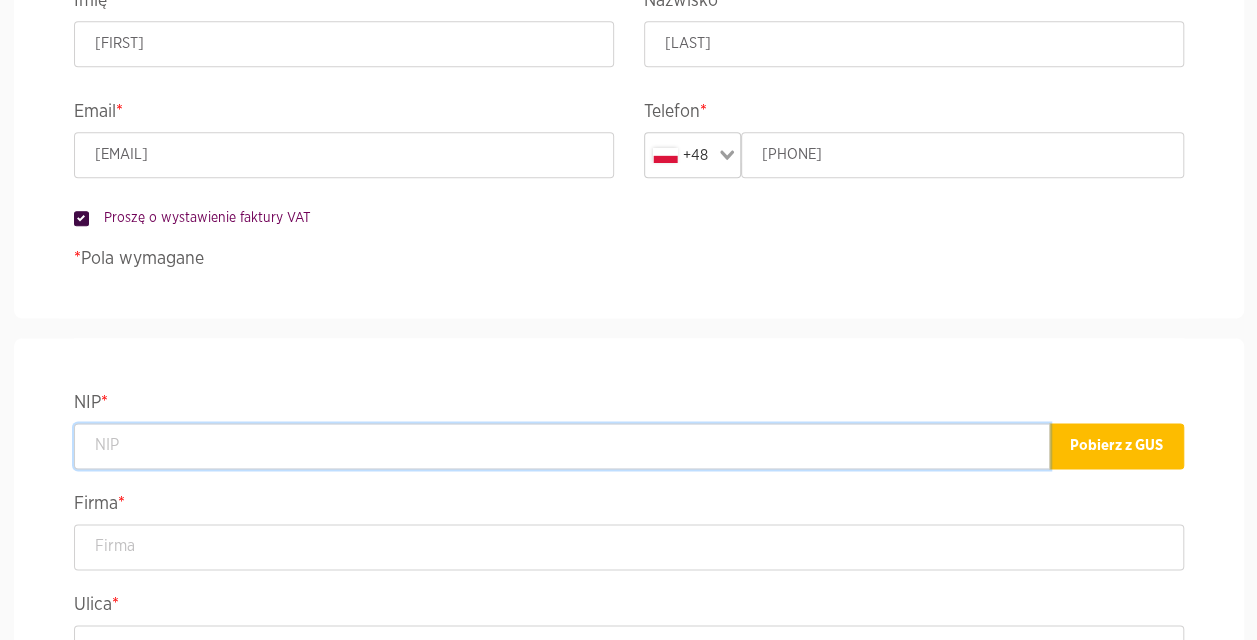 click at bounding box center (562, 446) 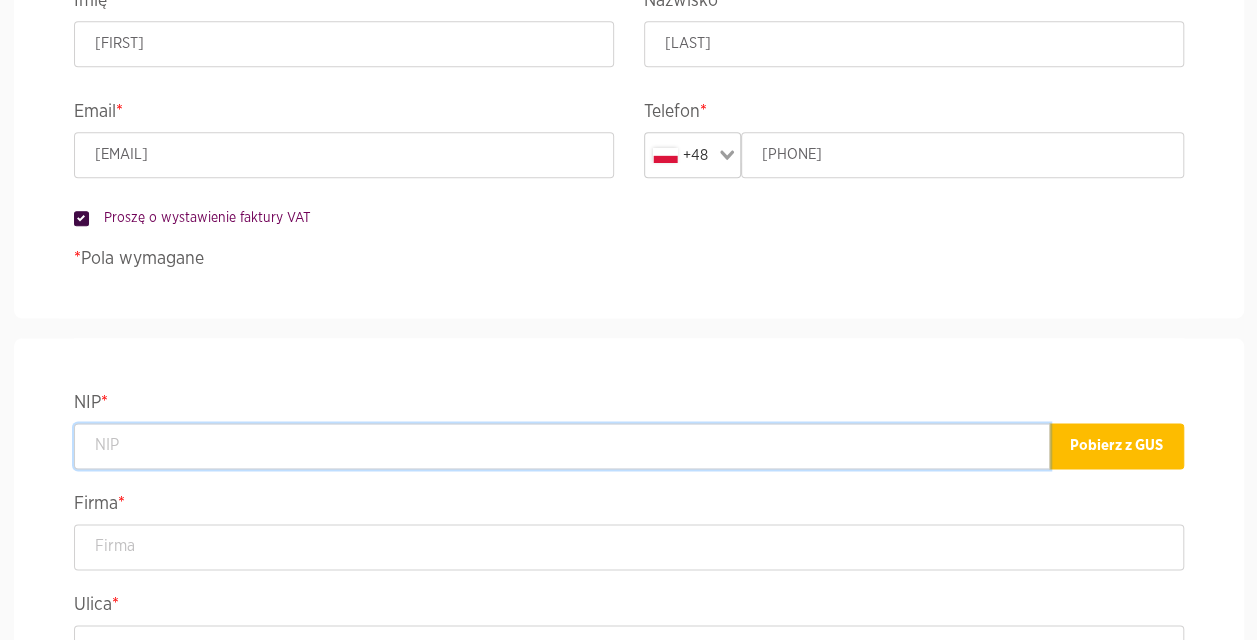 click at bounding box center (562, 446) 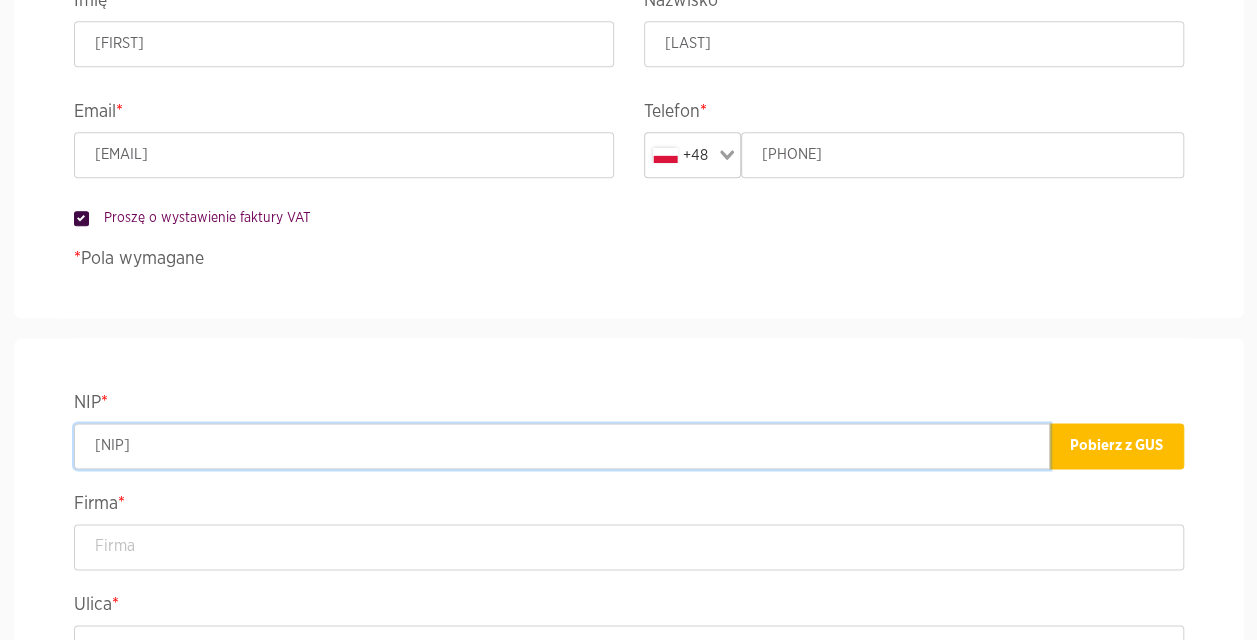 type on "5252411248" 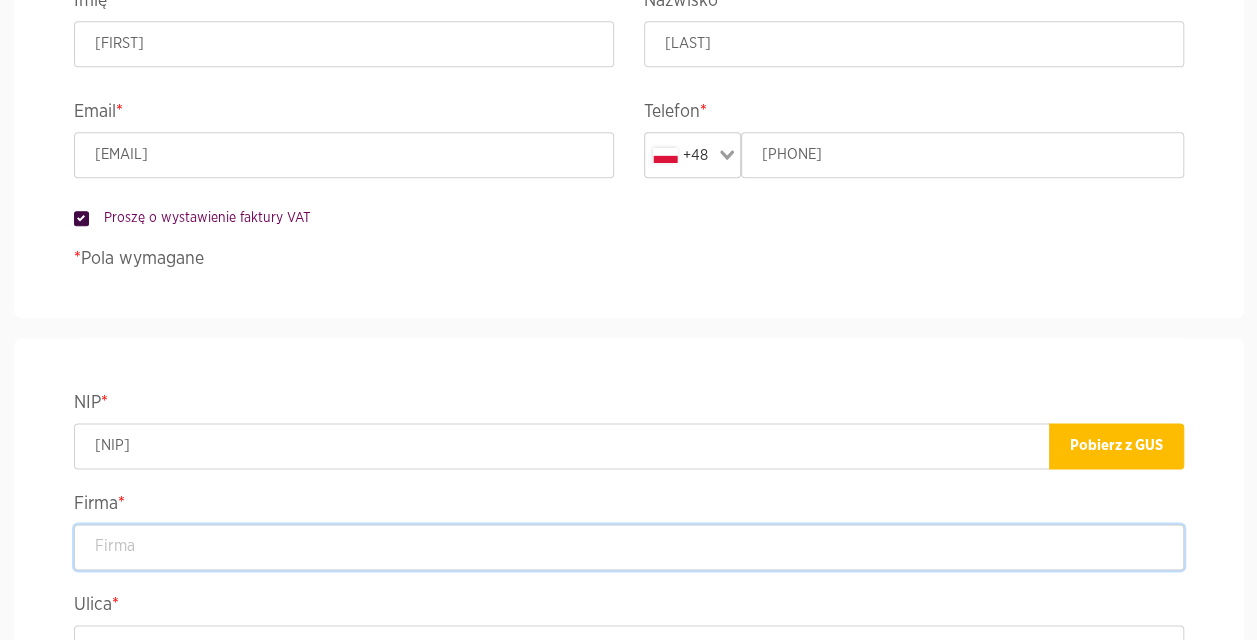 click at bounding box center [629, 547] 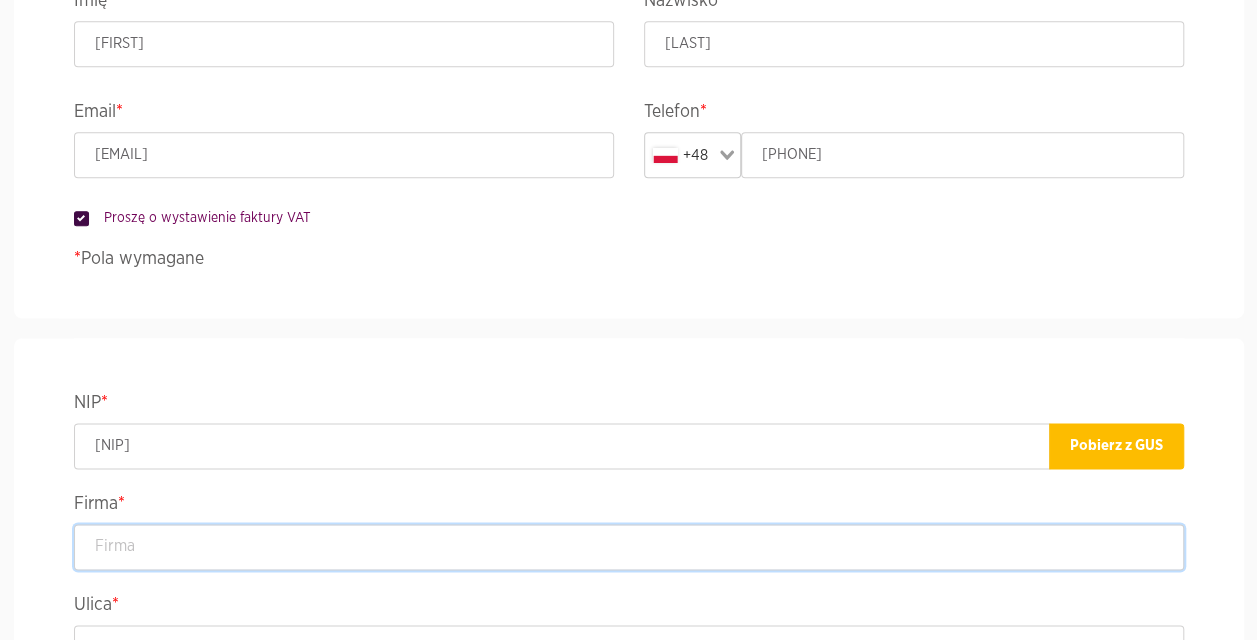 type on "Arla Global Shared Services Sp. z o.o." 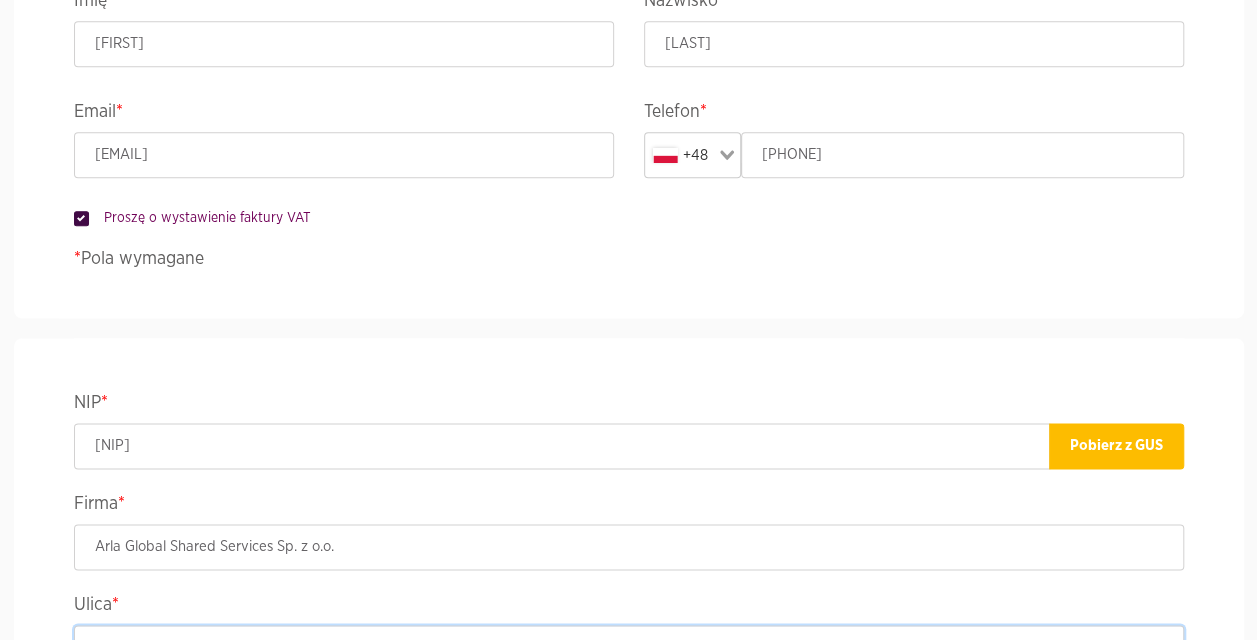 type on "Arla Global Shared Services Sp. z o.o, ul. Grunwaldzka 103a" 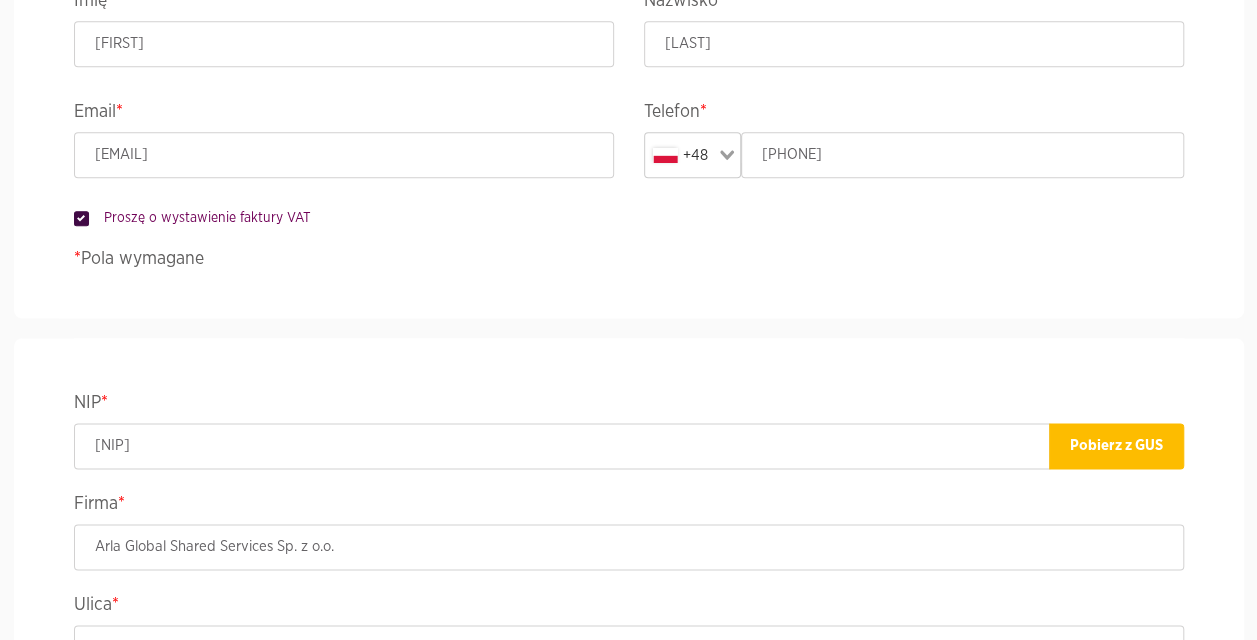 type on "Gdansk" 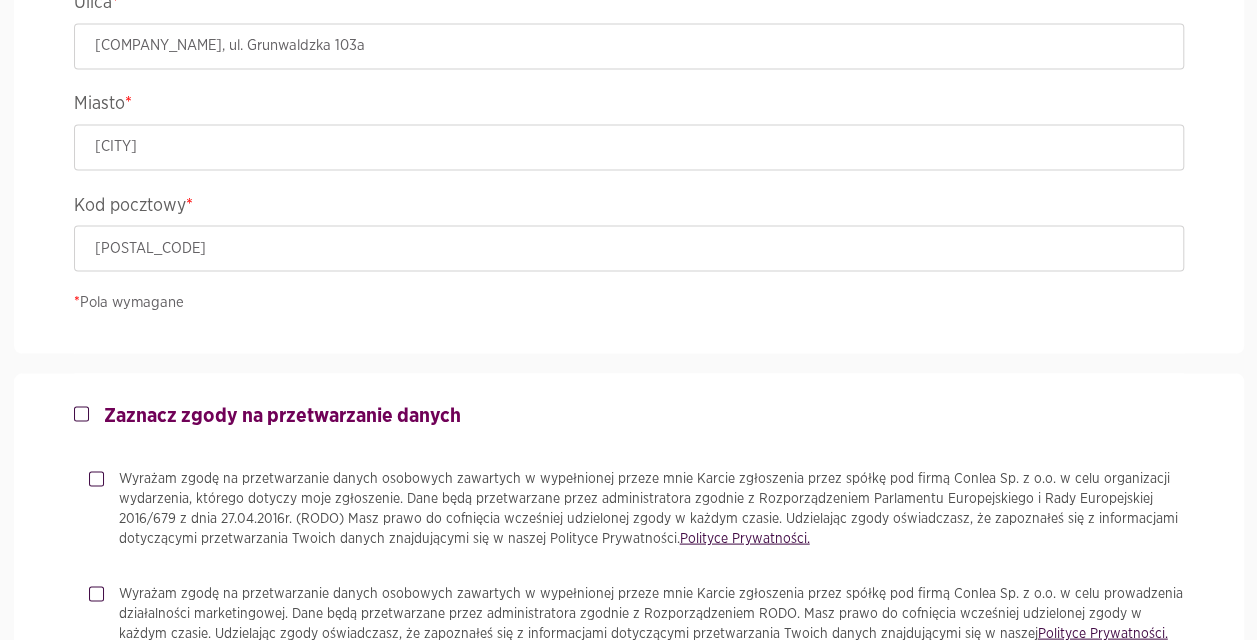 scroll, scrollTop: 1800, scrollLeft: 0, axis: vertical 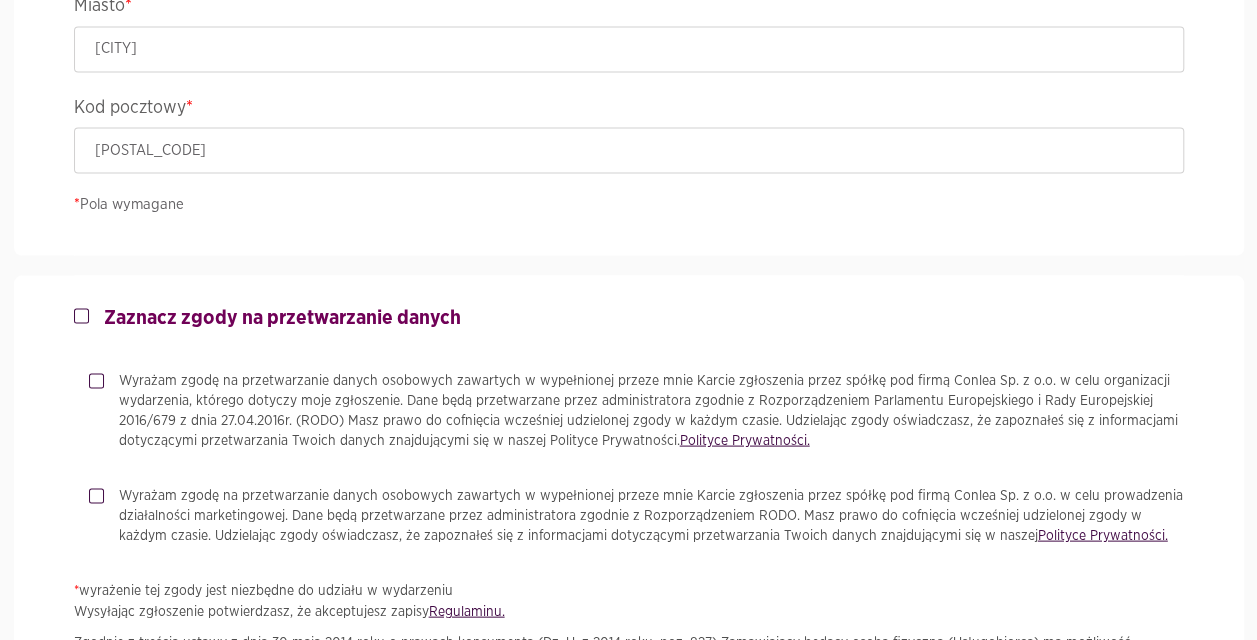 click on "Wyrażam zgodę na przetwarzanie danych osobowych zawartych w wypełnionej przeze mnie Karcie zgłoszenia przez spółkę pod firmą Conlea Sp. z o.o. w celu organizacji wydarzenia, którego dotyczy moje zgłoszenie. Dane będą przetwarzane przez administratora zgodnie z Rozporządzeniem Parlamentu Europejskiego i Rady Europejskiej 2016/679 z dnia 27.04.2016r. (RODO) Masz prawo do cofnięcia wcześniej udzielonej zgody w każdym czasie. Udzielając zgody oświadczasz, że zapoznałeś się z informacjami dotyczącymi przetwarzania Twoich danych znajdującymi się w naszej  Polityce Prywatności." at bounding box center (644, 410) 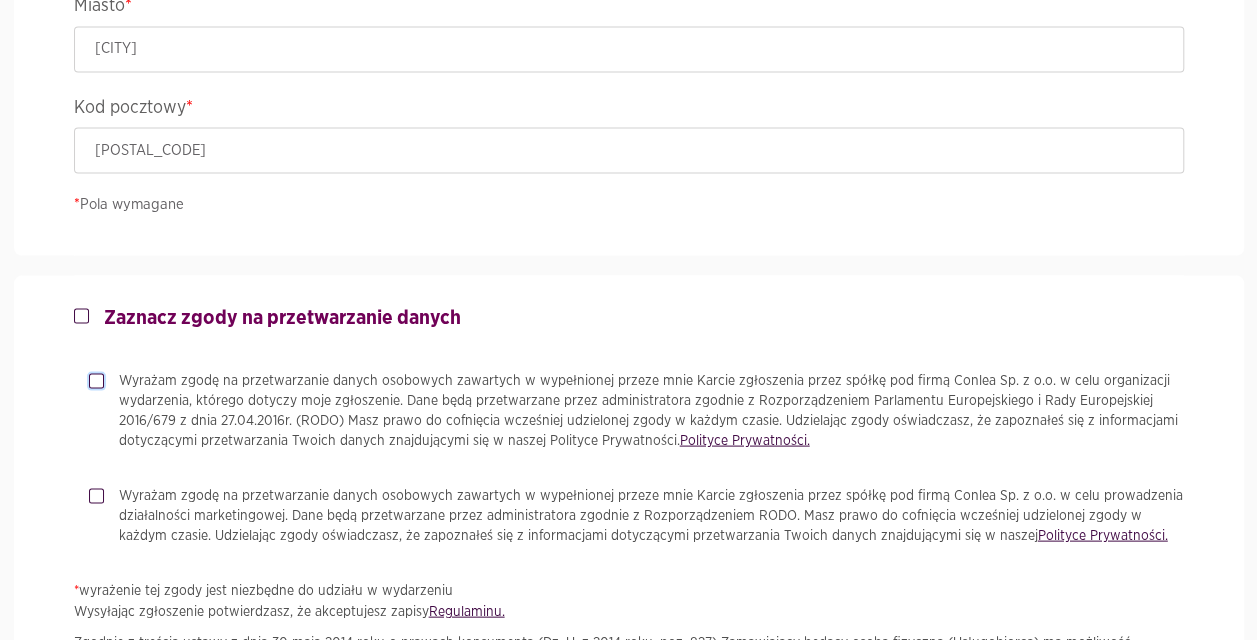 click on "Wyrażam zgodę na przetwarzanie danych osobowych zawartych w wypełnionej przeze mnie Karcie zgłoszenia przez spółkę pod firmą Conlea Sp. z o.o. w celu organizacji wydarzenia, którego dotyczy moje zgłoszenie. Dane będą przetwarzane przez administratora zgodnie z Rozporządzeniem Parlamentu Europejskiego i Rady Europejskiej 2016/679 z dnia 27.04.2016r. (RODO) Masz prawo do cofnięcia wcześniej udzielonej zgody w każdym czasie. Udzielając zgody oświadczasz, że zapoznałeś się z informacjami dotyczącymi przetwarzania Twoich danych znajdującymi się w naszej  Polityce Prywatności." at bounding box center [94, 376] 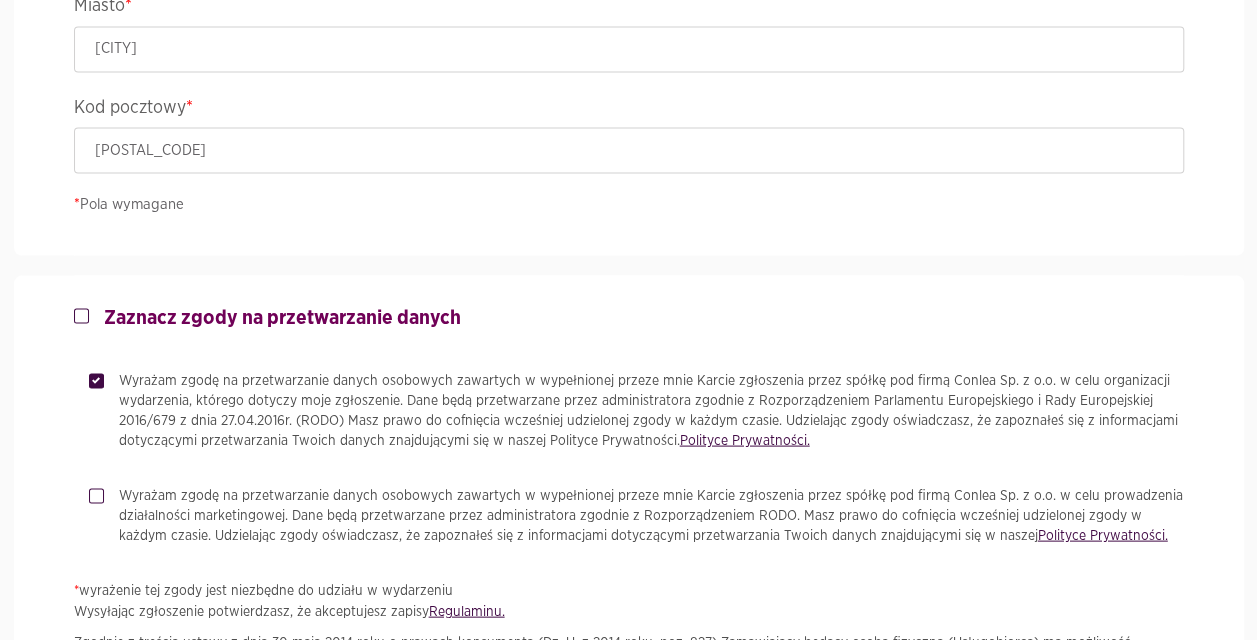 click on "Wyrażam zgodę na przetwarzanie danych osobowych zawartych w wypełnionej przeze mnie Karcie zgłoszenia przez spółkę pod firmą Conlea Sp. z o.o. w celu prowadzenia działalności marketingowej. Dane będą przetwarzane przez administratora zgodnie z Rozporządzeniem RODO. Masz prawo do cofnięcia wcześniej udzielonej zgody w każdym czasie. Udzielając zgody oświadczasz, że zapoznałeś się z informacjami dotyczącymi przetwarzania Twoich danych znajdującymi się w naszej  Polityce Prywatności." at bounding box center [644, 515] 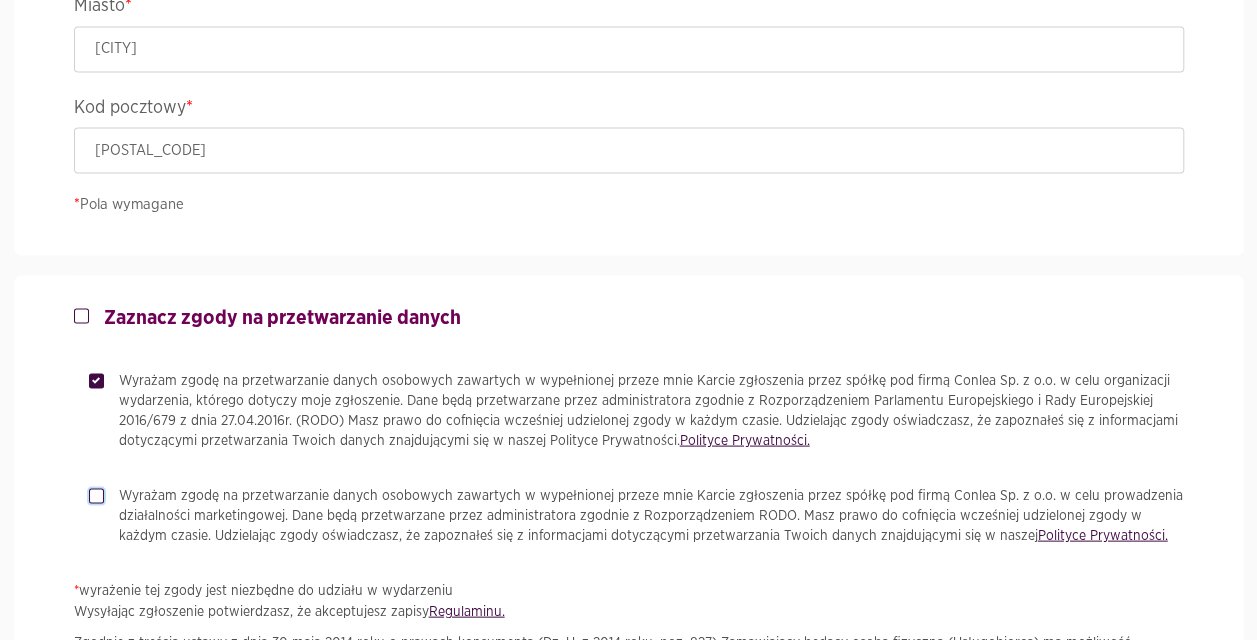 click on "Wyrażam zgodę na przetwarzanie danych osobowych zawartych w wypełnionej przeze mnie Karcie zgłoszenia przez spółkę pod firmą Conlea Sp. z o.o. w celu prowadzenia działalności marketingowej. Dane będą przetwarzane przez administratora zgodnie z Rozporządzeniem RODO. Masz prawo do cofnięcia wcześniej udzielonej zgody w każdym czasie. Udzielając zgody oświadczasz, że zapoznałeś się z informacjami dotyczącymi przetwarzania Twoich danych znajdującymi się w naszej  Polityce Prywatności." at bounding box center [94, 491] 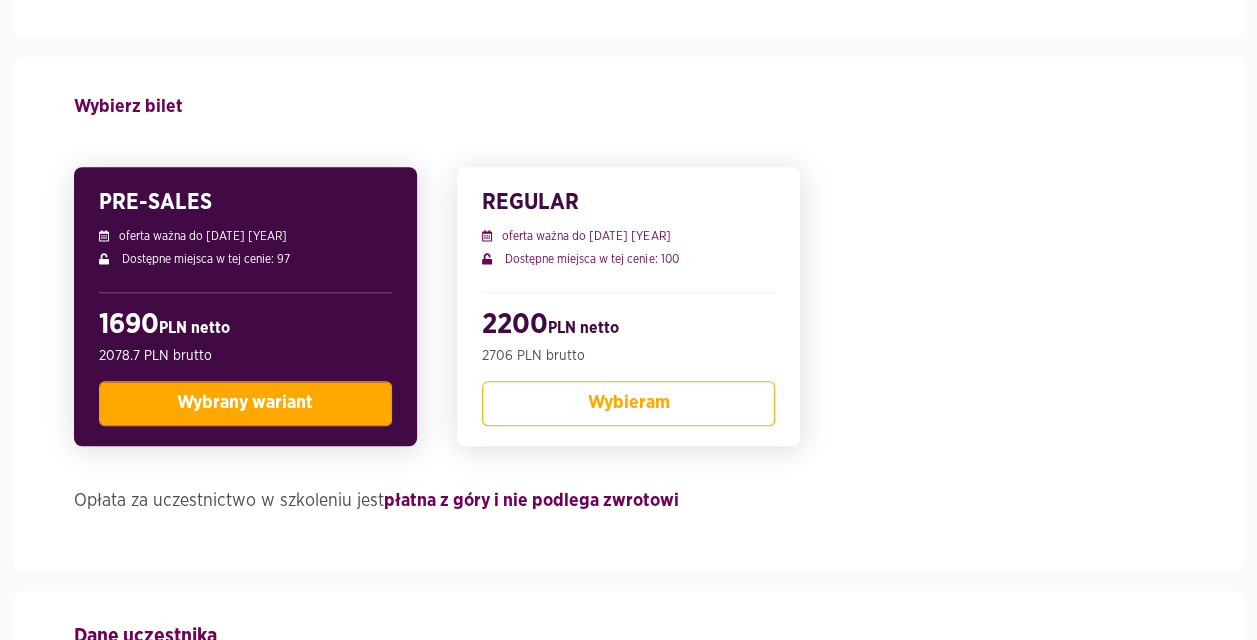 scroll, scrollTop: 900, scrollLeft: 0, axis: vertical 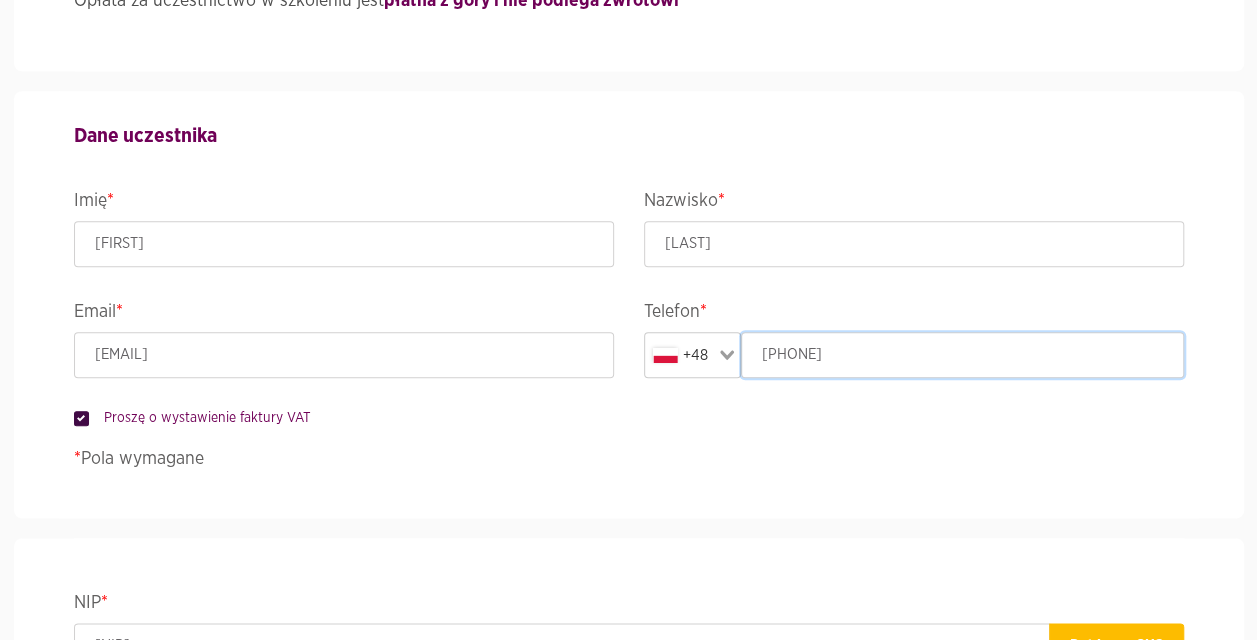 drag, startPoint x: 880, startPoint y: 351, endPoint x: 746, endPoint y: 352, distance: 134.00374 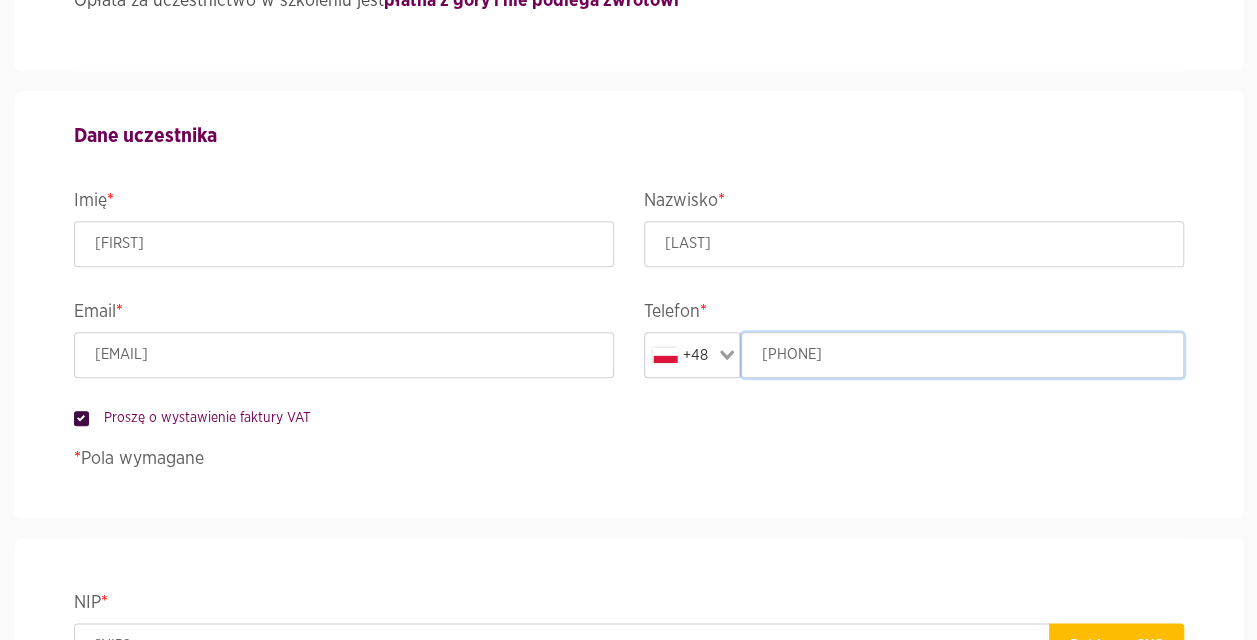 click on "577340400" at bounding box center [962, 355] 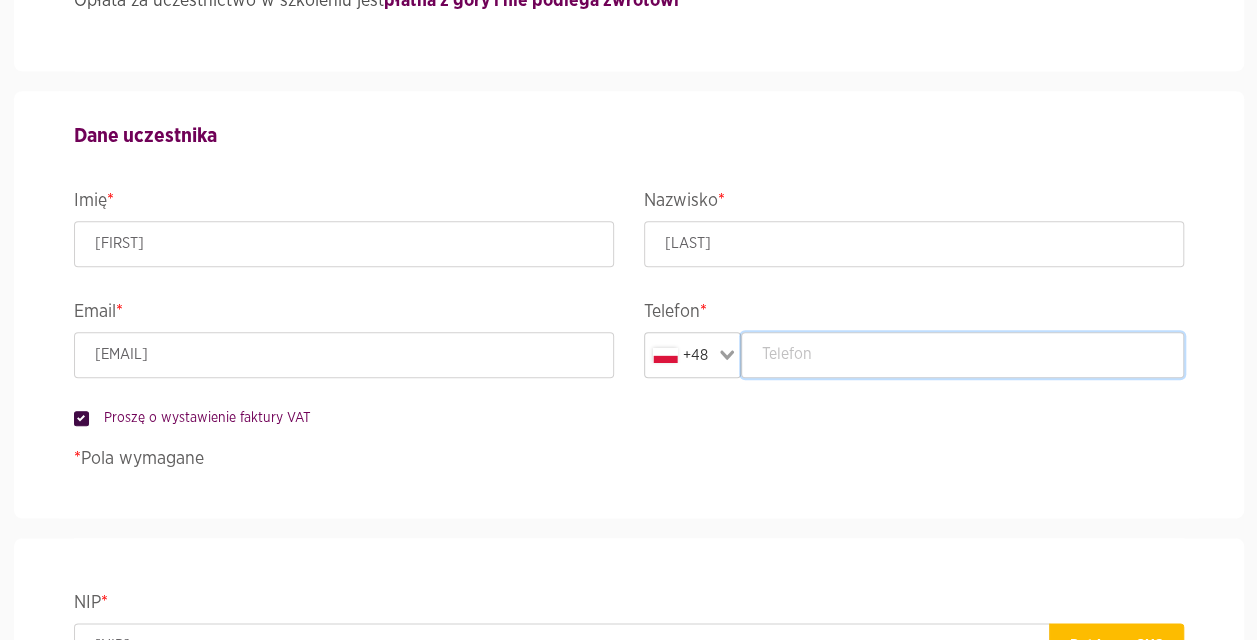 click at bounding box center (962, 355) 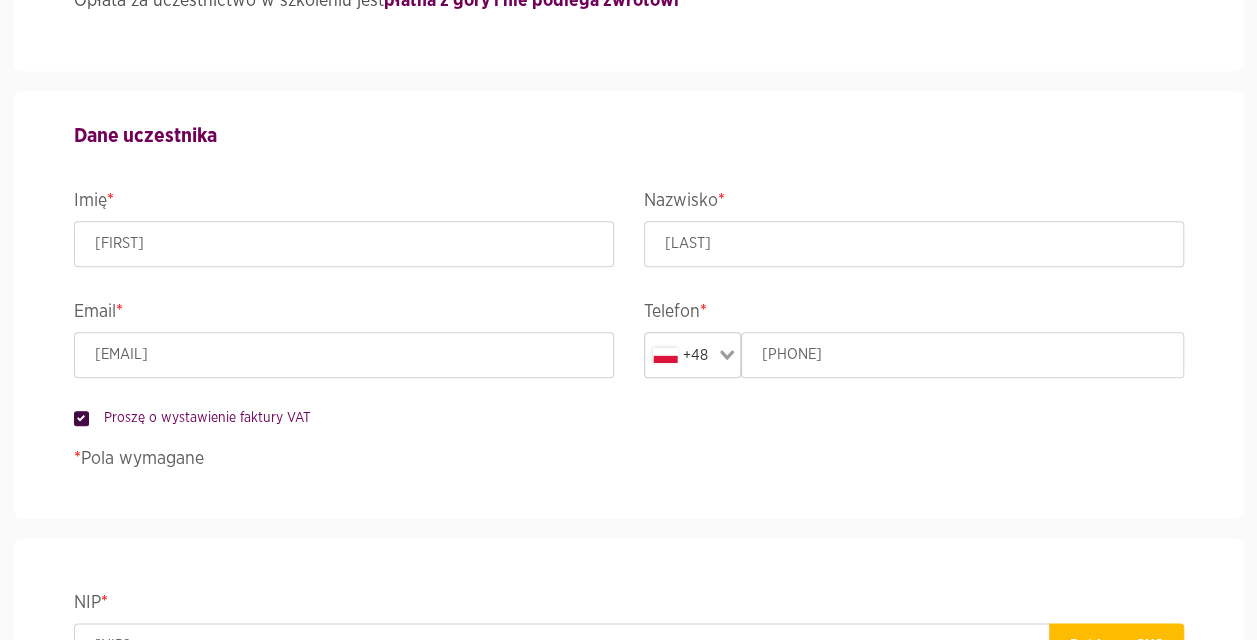 click on "Dane uczestnika
Imię
*   Marcelina
Nazwisko
*   Kowalik
Email
*   marck@arlafoods.com
Telefon
*     +48
Loading...       508772639           Proszę o wystawienie faktury VAT   *
Pola wymagane" at bounding box center [629, 304] 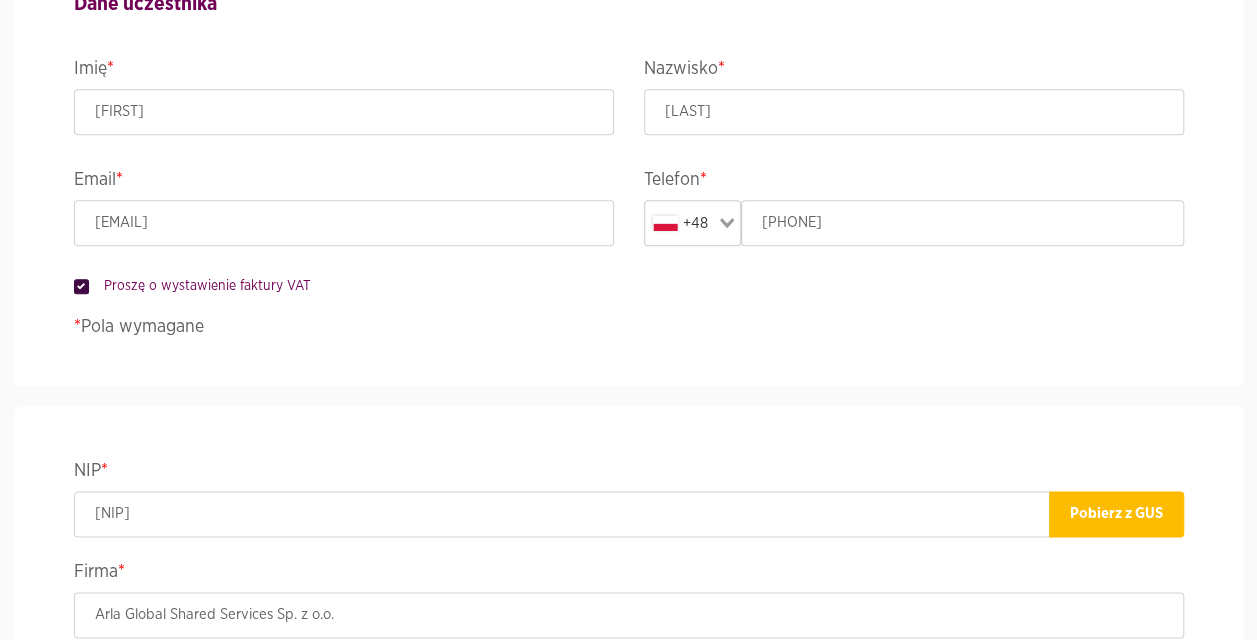 scroll, scrollTop: 1100, scrollLeft: 0, axis: vertical 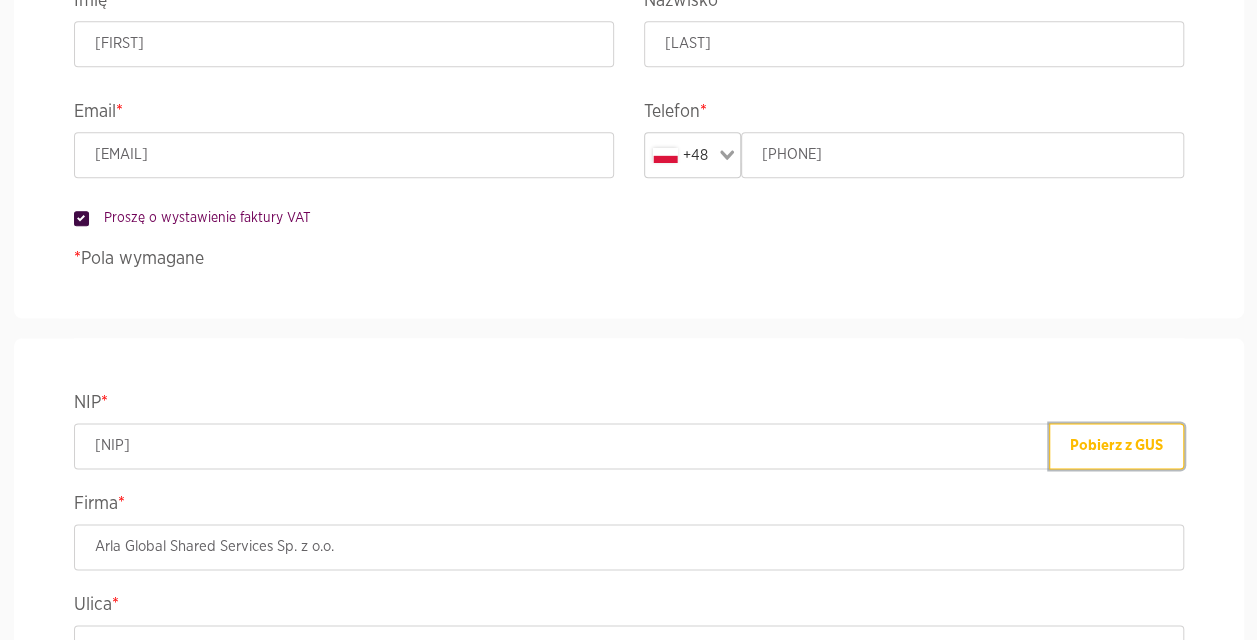 click on "Pobierz z GUS" at bounding box center (1116, 446) 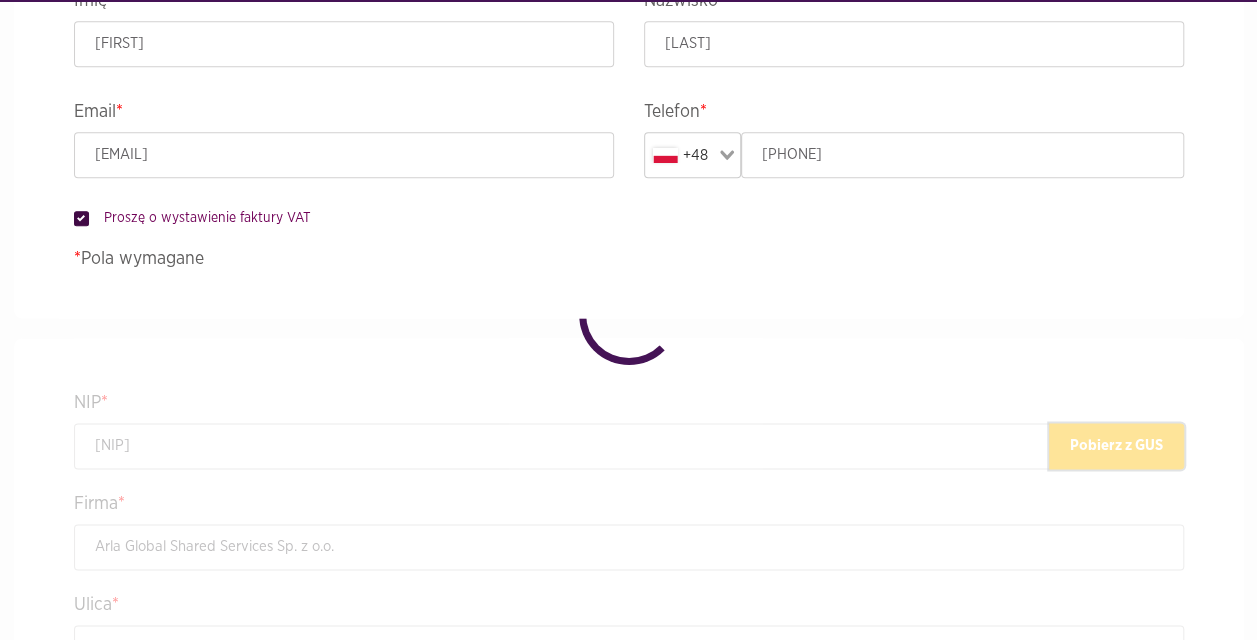 type on "ARLA GLOBAL SHARED SERVICES SPÓŁKA Z OGRANICZONĄ ODPOWIEDZIALNOŚCIĄ" 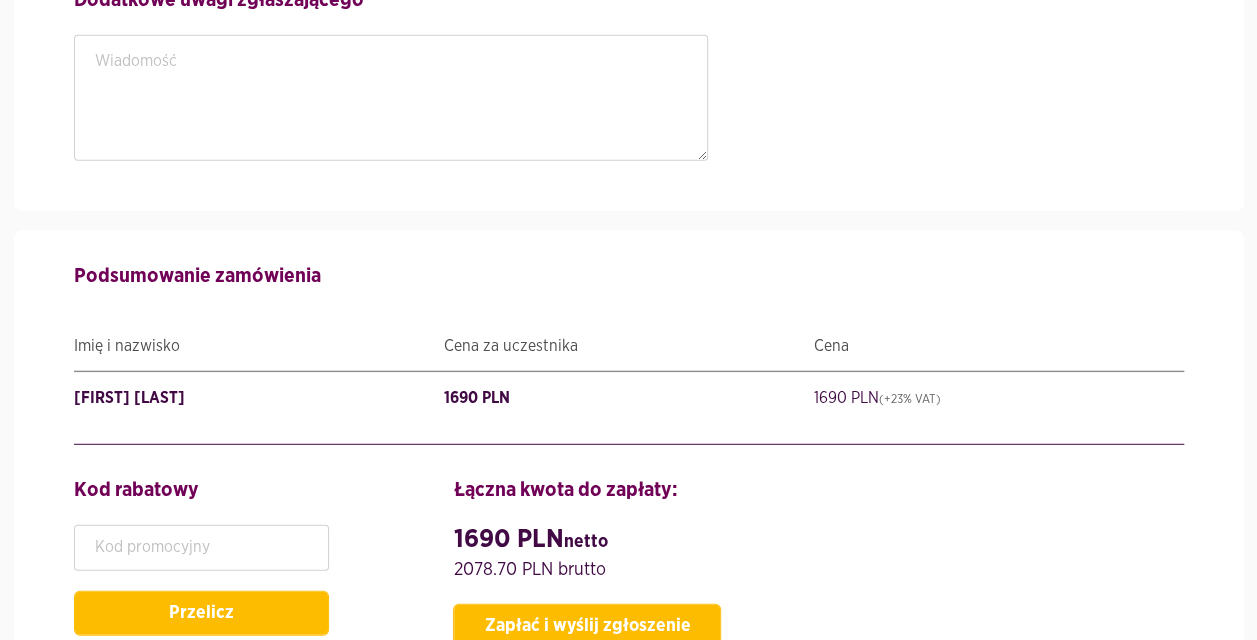 scroll, scrollTop: 2700, scrollLeft: 0, axis: vertical 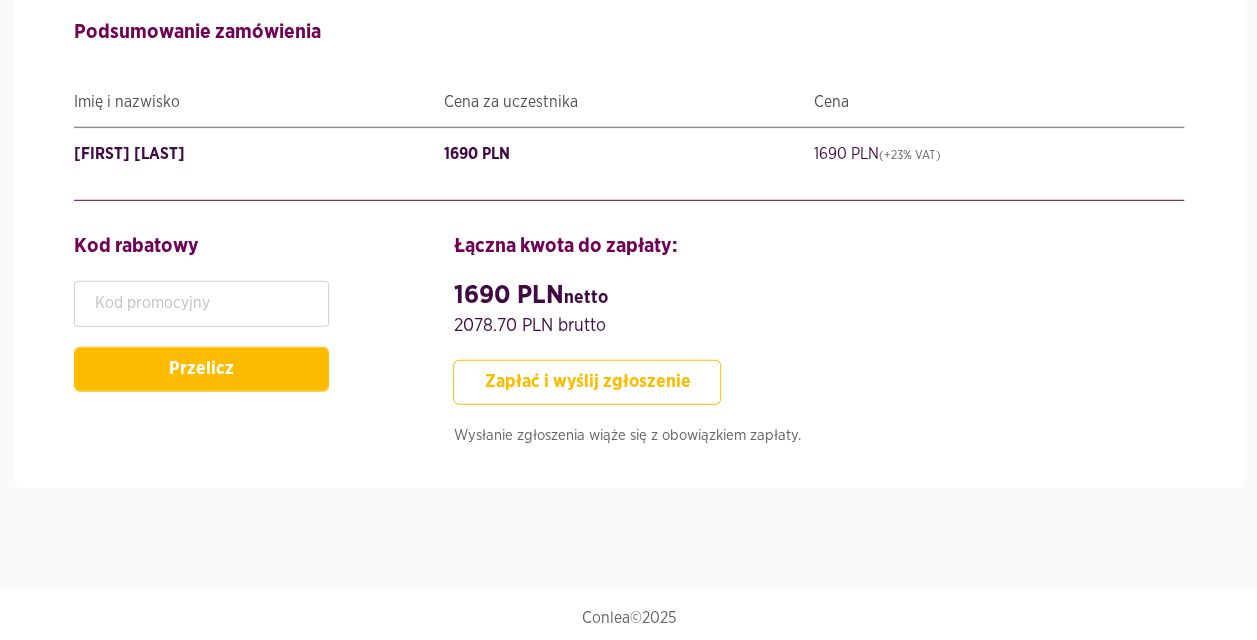 click on "Zapłać i wyślij zgłoszenie" at bounding box center [587, 382] 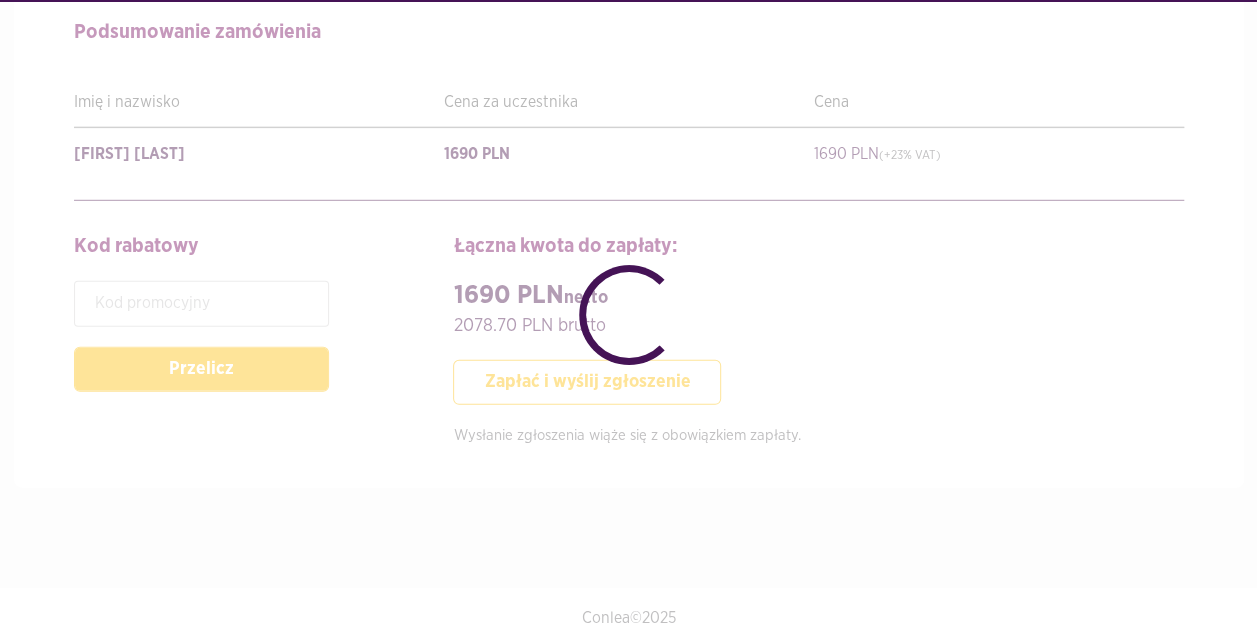 type 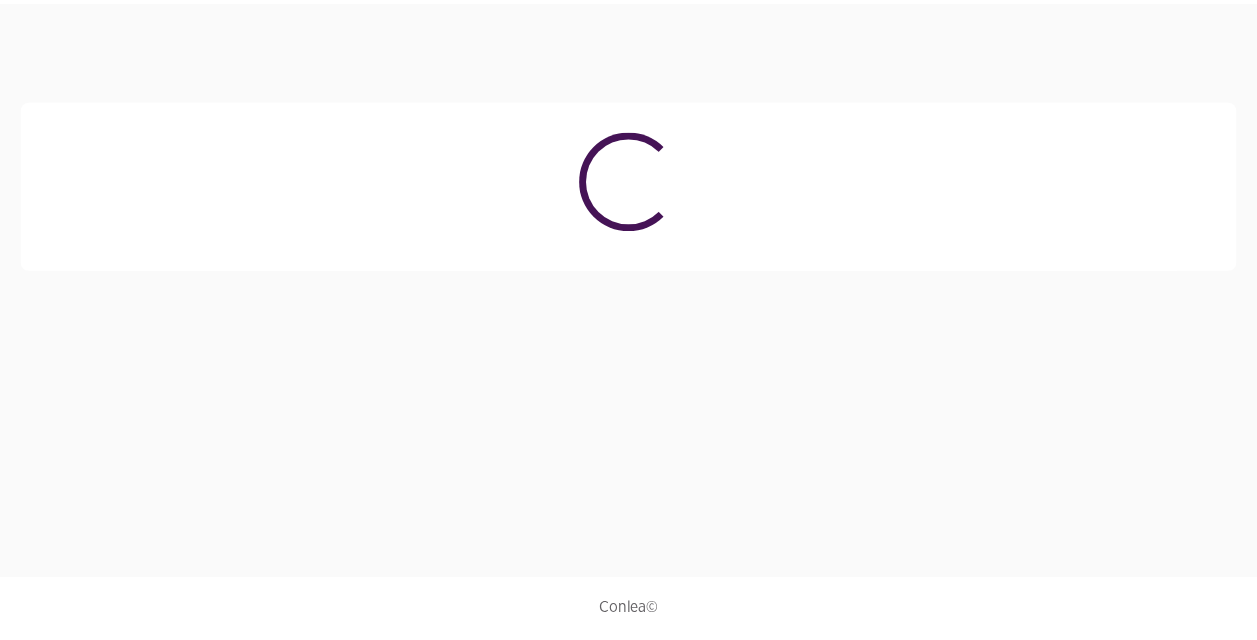 scroll, scrollTop: 0, scrollLeft: 0, axis: both 